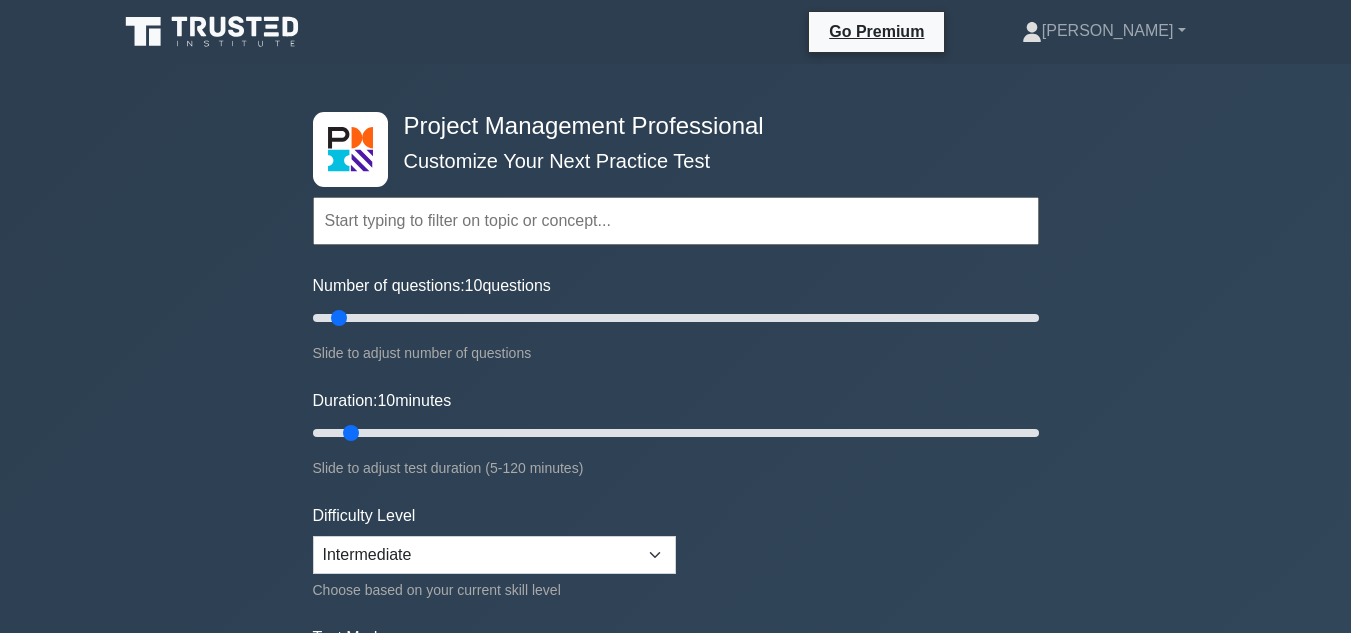 scroll, scrollTop: 0, scrollLeft: 0, axis: both 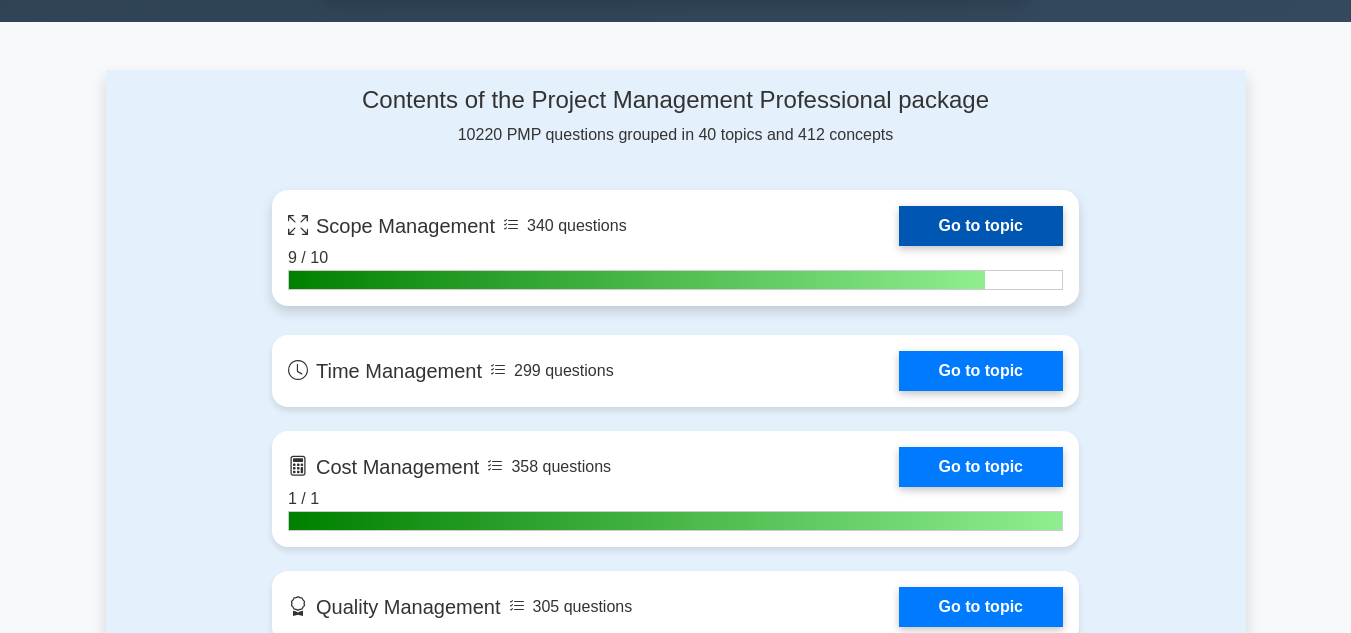 click on "Go to topic" at bounding box center [981, 226] 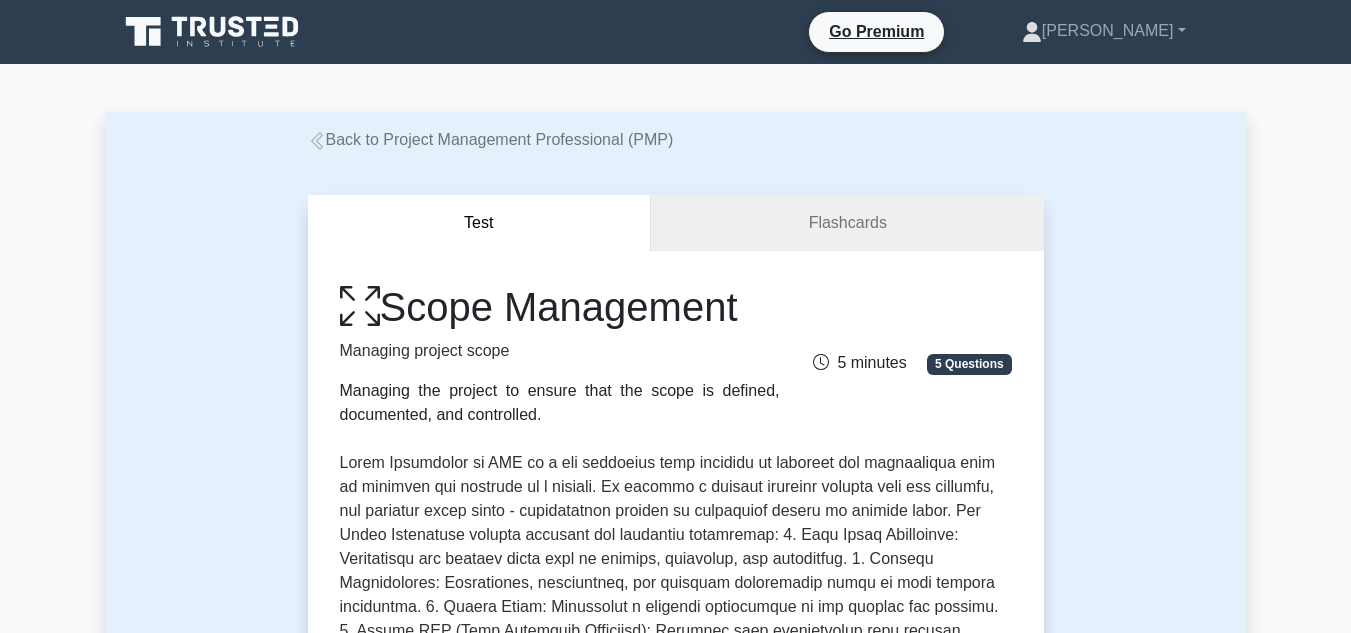 scroll, scrollTop: 0, scrollLeft: 0, axis: both 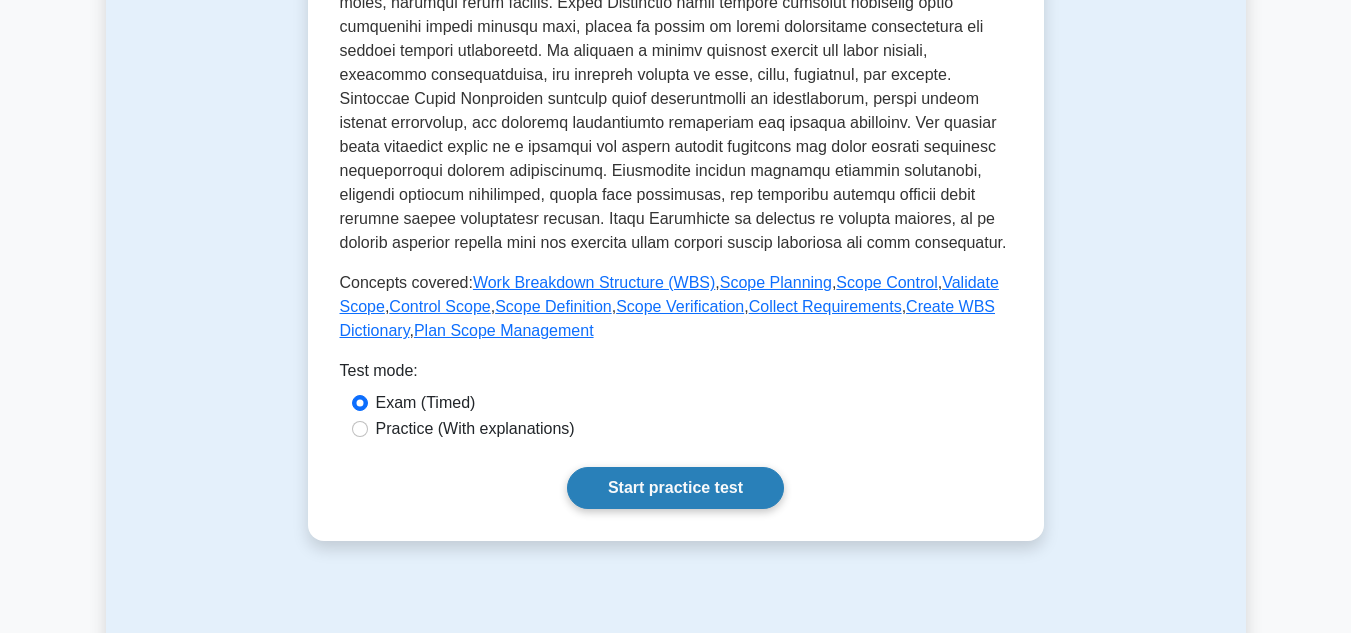 click on "Start practice test" at bounding box center (675, 488) 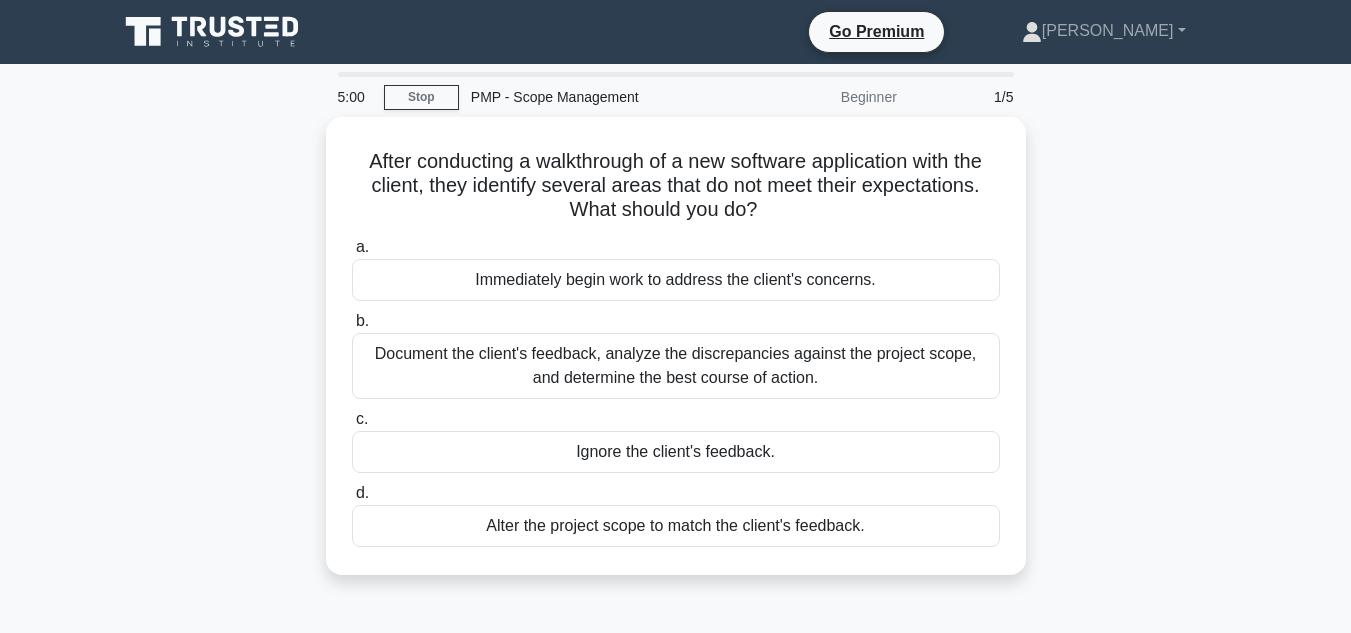 scroll, scrollTop: 0, scrollLeft: 0, axis: both 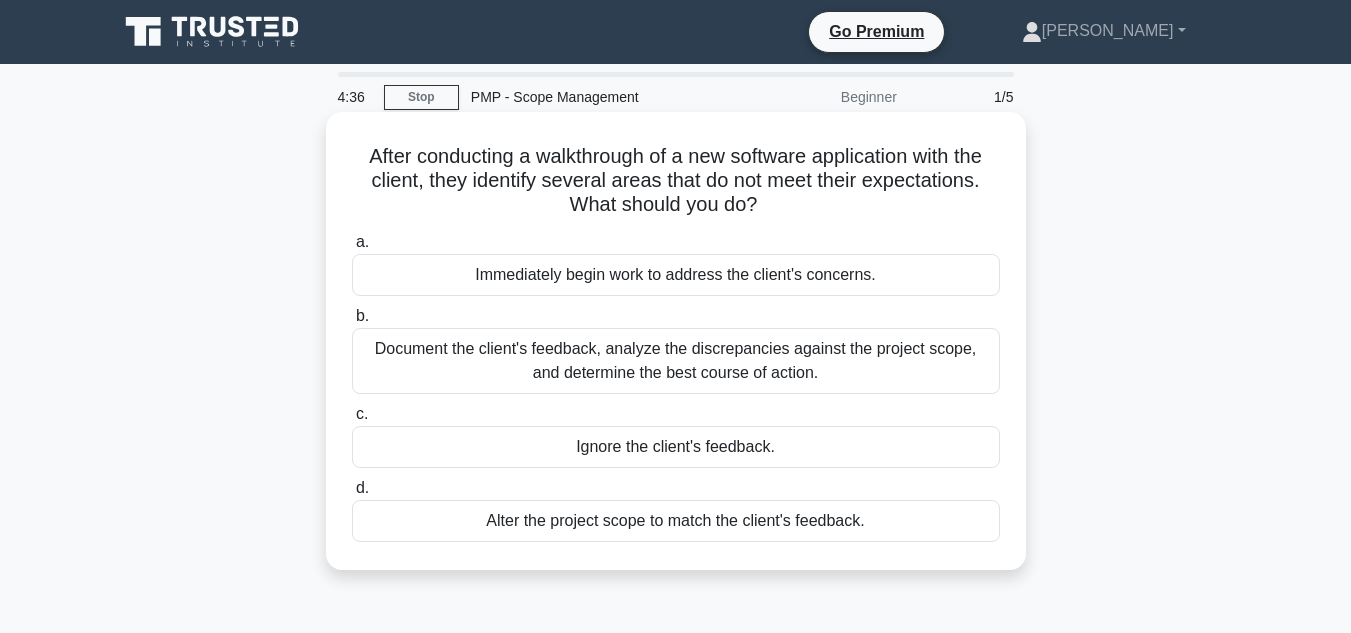 click on "Document the client's feedback, analyze the discrepancies against the project scope, and determine the best course of action." at bounding box center (676, 361) 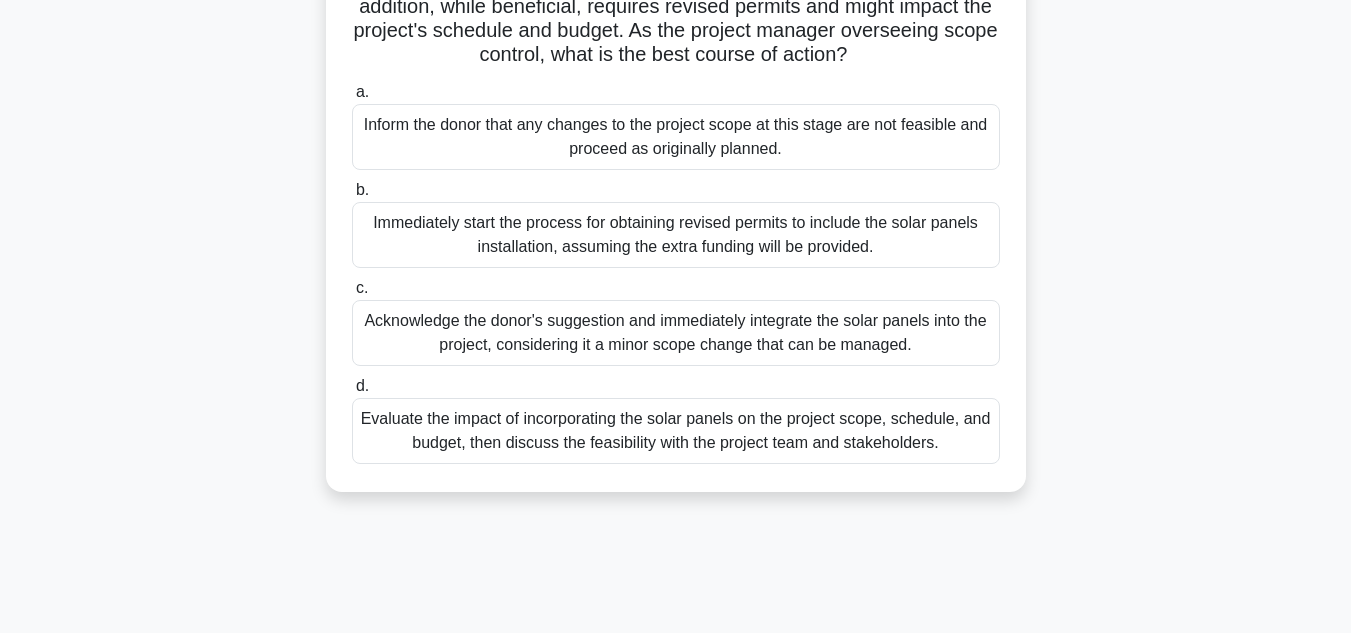 scroll, scrollTop: 300, scrollLeft: 0, axis: vertical 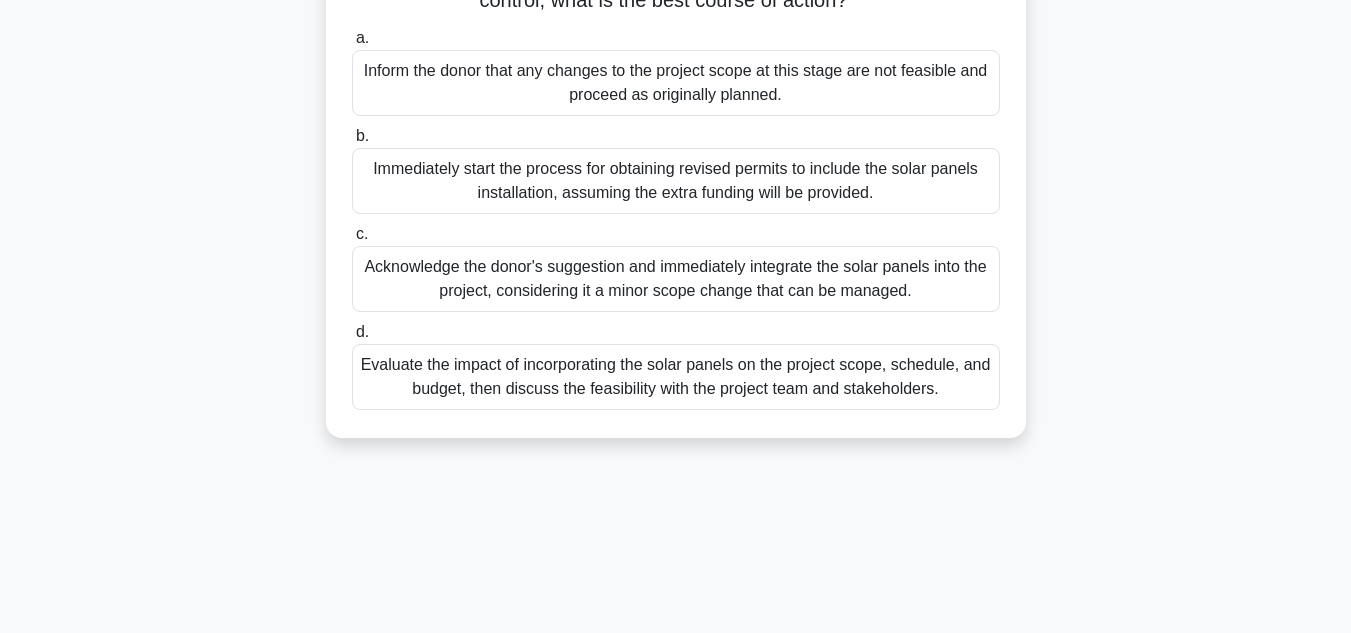click on "Evaluate the impact of incorporating the solar panels on the project scope, schedule, and budget, then discuss the feasibility with the project team and stakeholders." at bounding box center [676, 377] 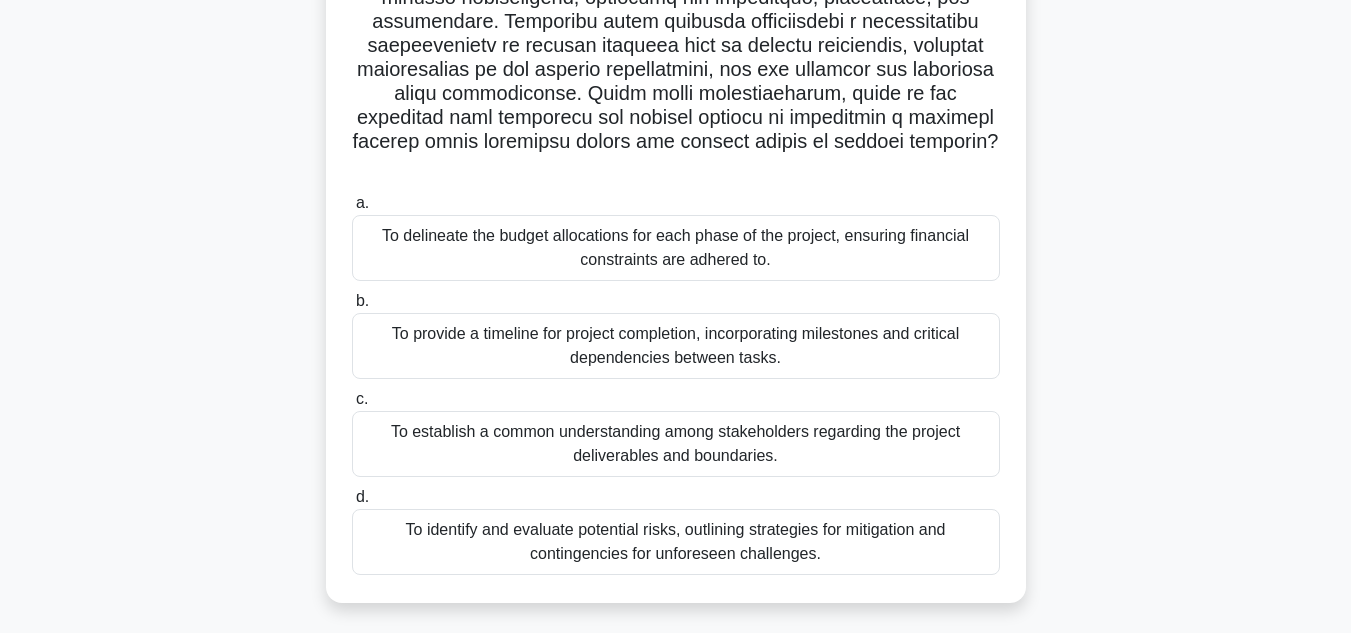 scroll, scrollTop: 400, scrollLeft: 0, axis: vertical 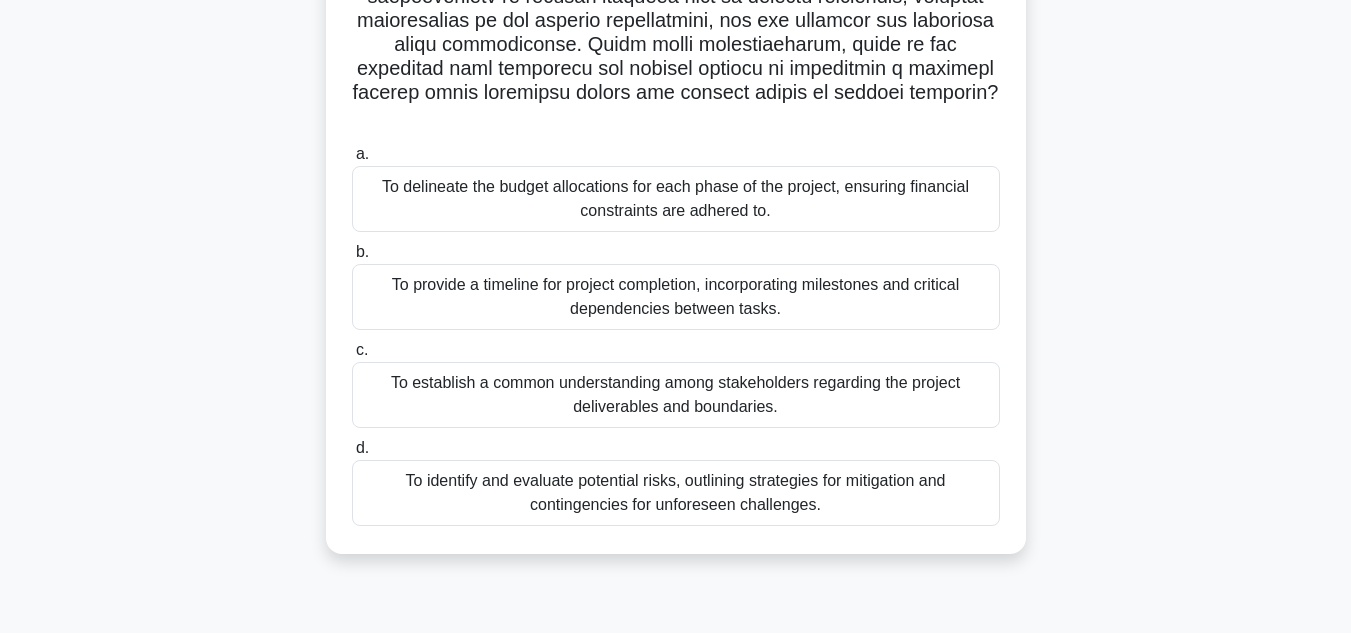 click on "To provide a timeline for project completion, incorporating milestones and critical dependencies between tasks." at bounding box center [676, 297] 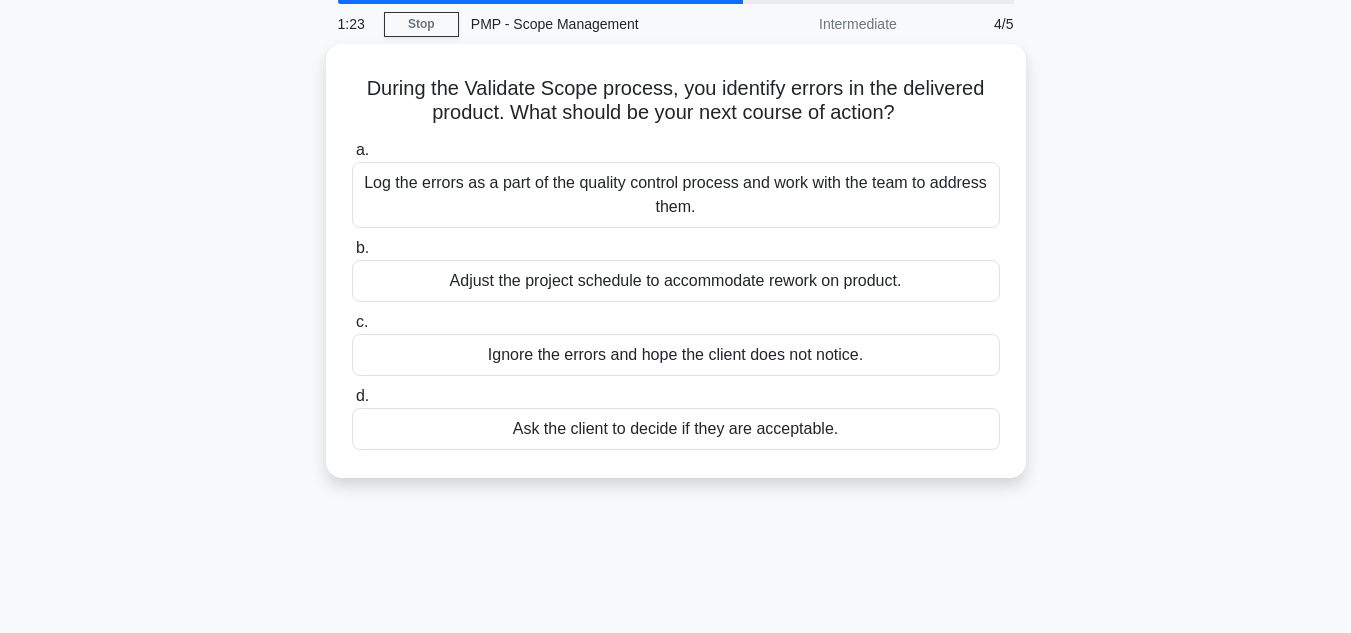 scroll, scrollTop: 67, scrollLeft: 0, axis: vertical 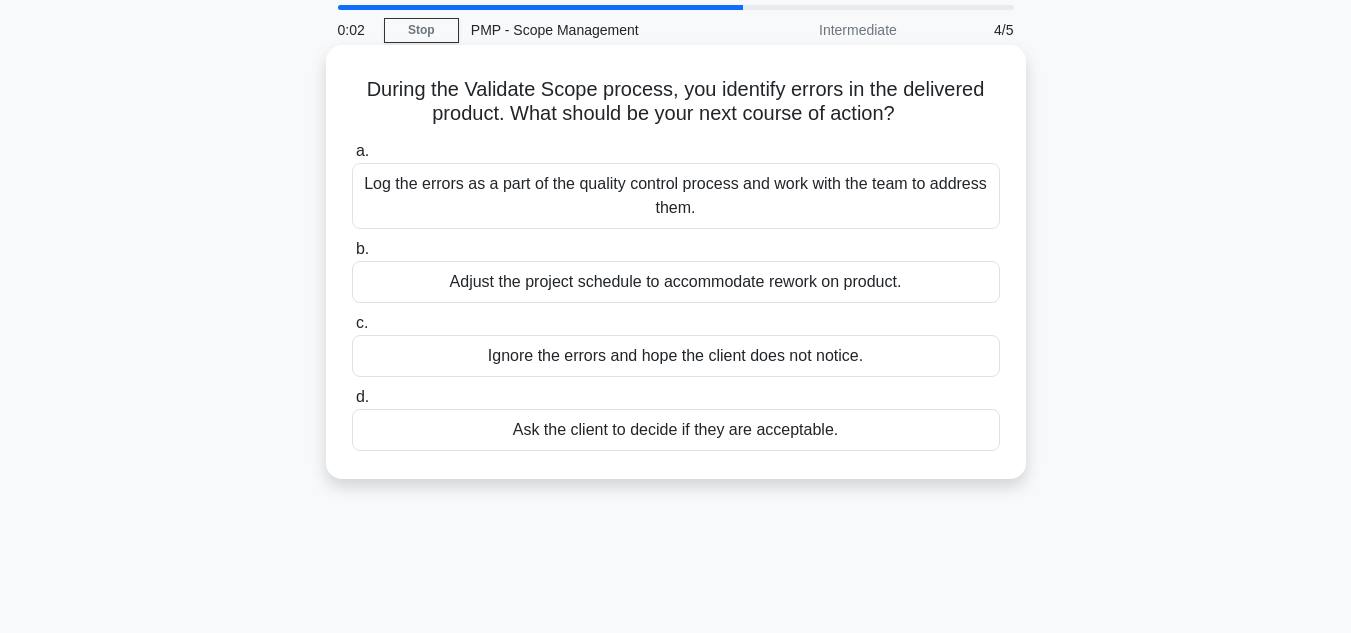 click on "Log the errors as a part of the quality control process and work with the team to address them." at bounding box center (676, 196) 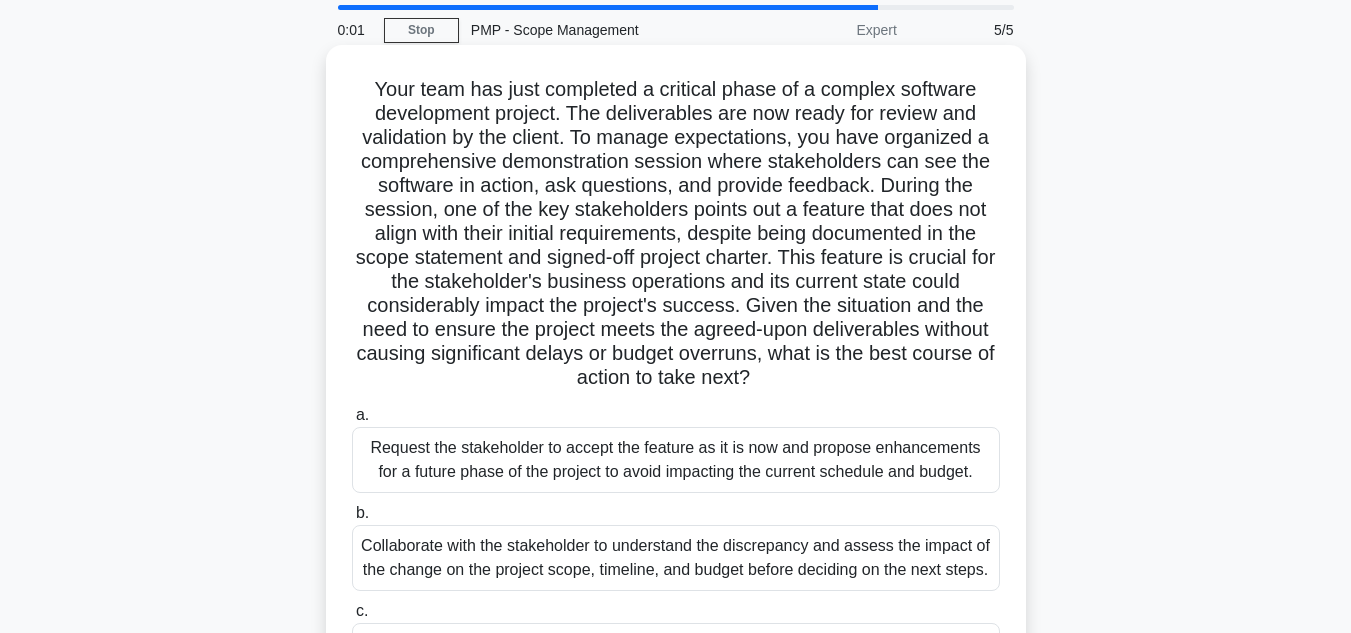scroll, scrollTop: 0, scrollLeft: 0, axis: both 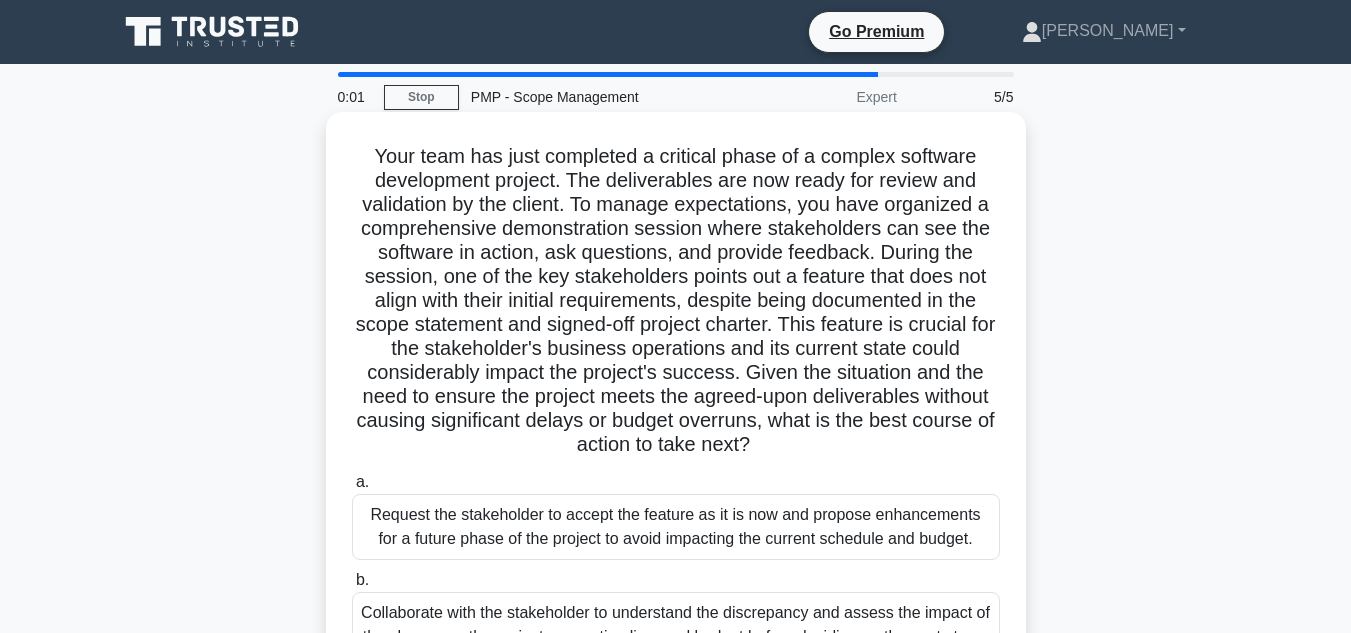 click on "Request the stakeholder to accept the feature as it is now and propose enhancements for a future phase of the project to avoid impacting the current schedule and budget." at bounding box center (676, 527) 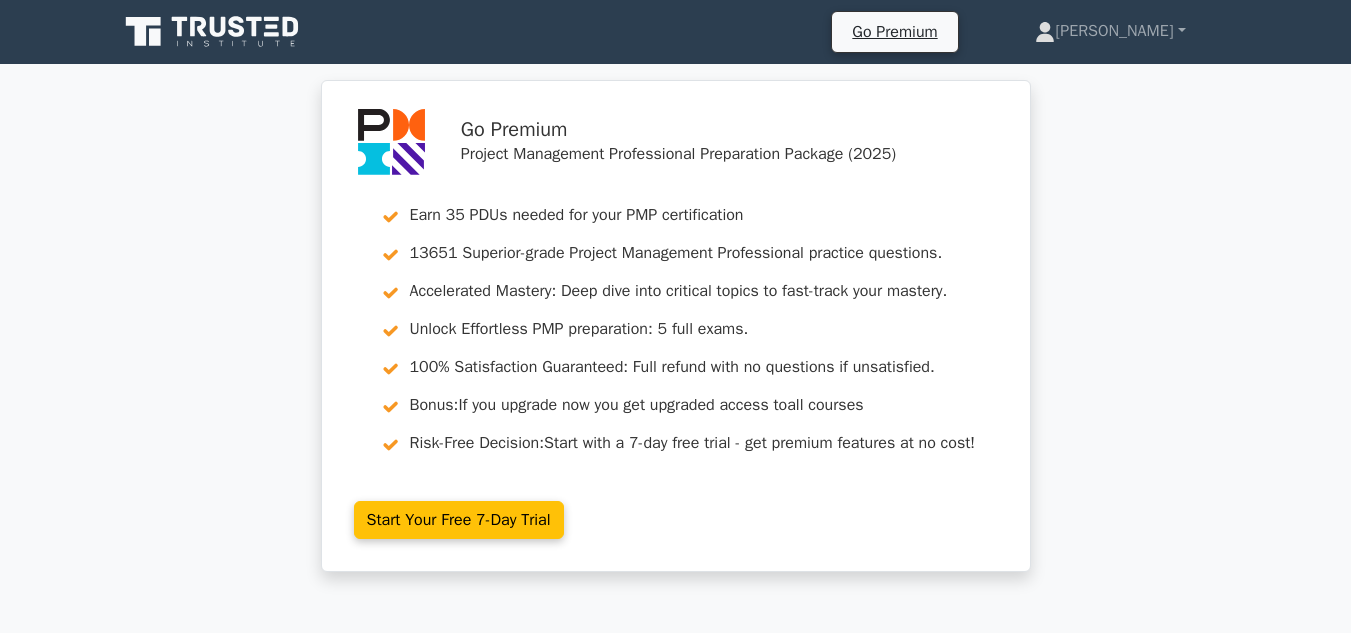 scroll, scrollTop: 0, scrollLeft: 0, axis: both 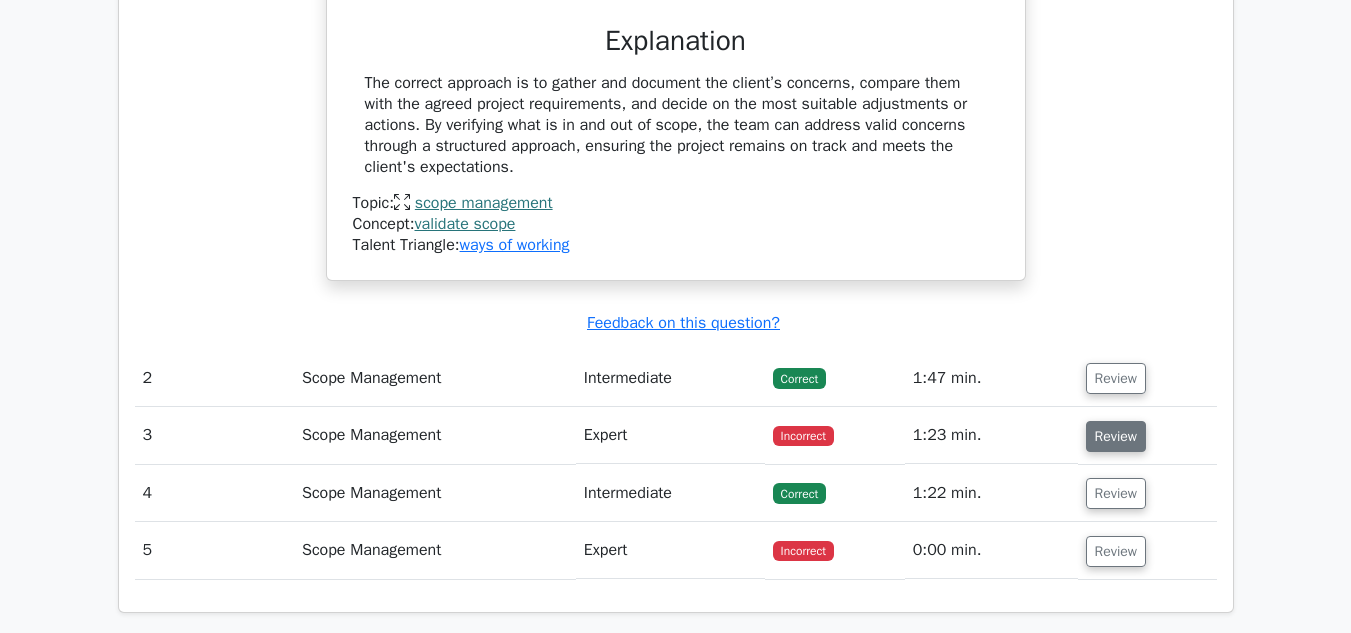 click on "Review" at bounding box center [1116, 436] 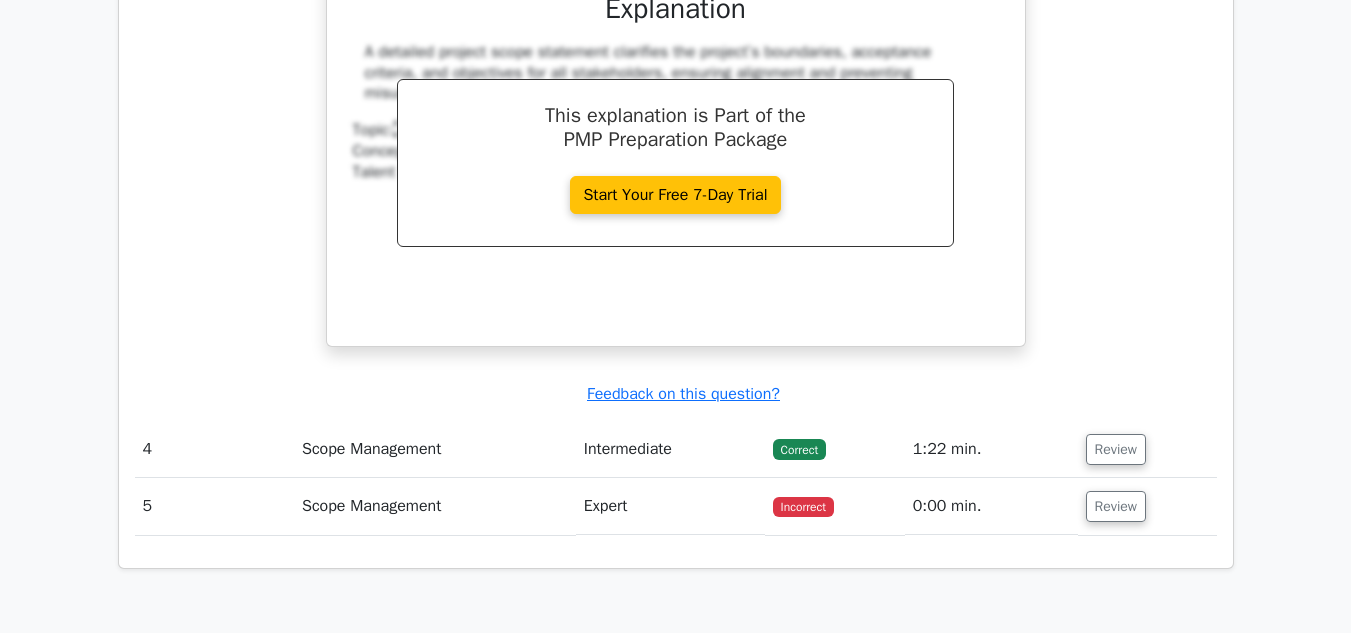 scroll, scrollTop: 3300, scrollLeft: 0, axis: vertical 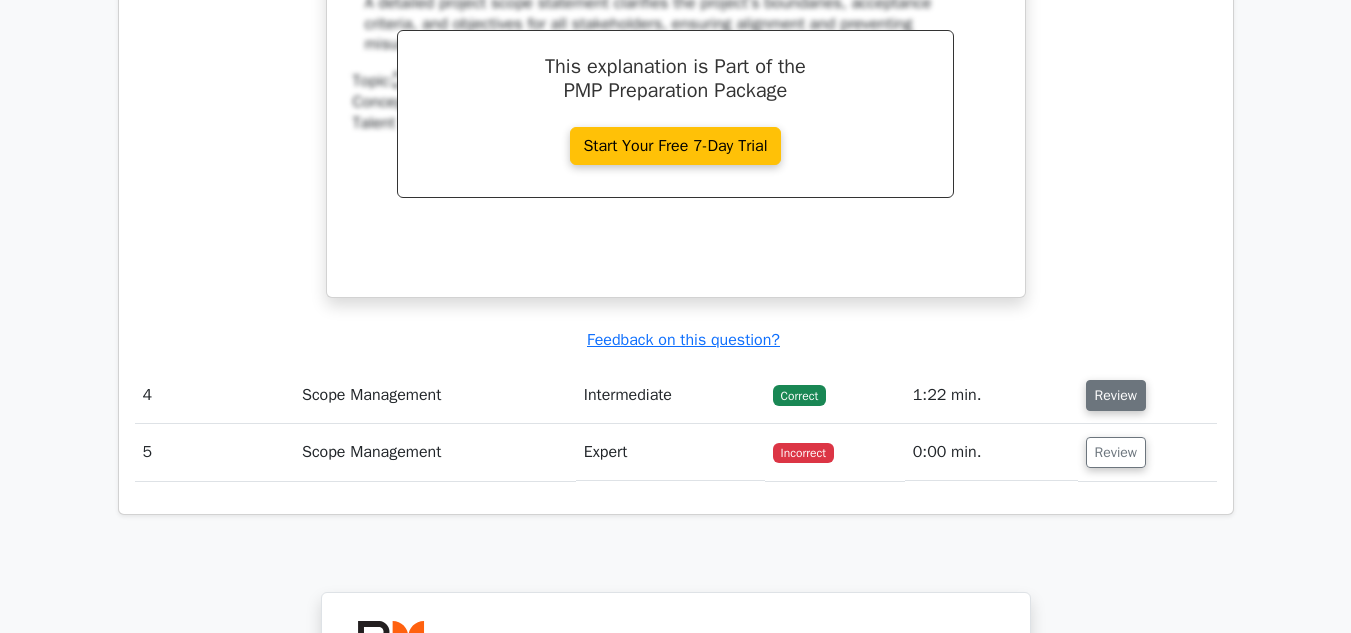 click on "Review" at bounding box center [1116, 395] 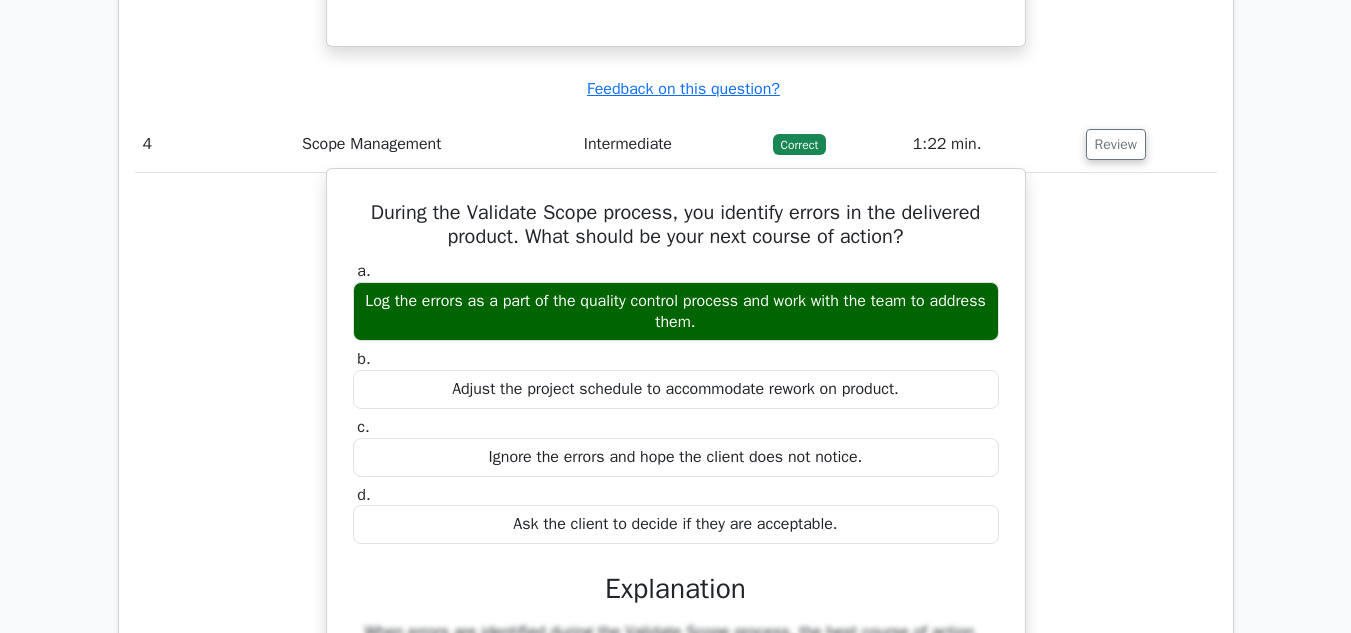 scroll, scrollTop: 3600, scrollLeft: 0, axis: vertical 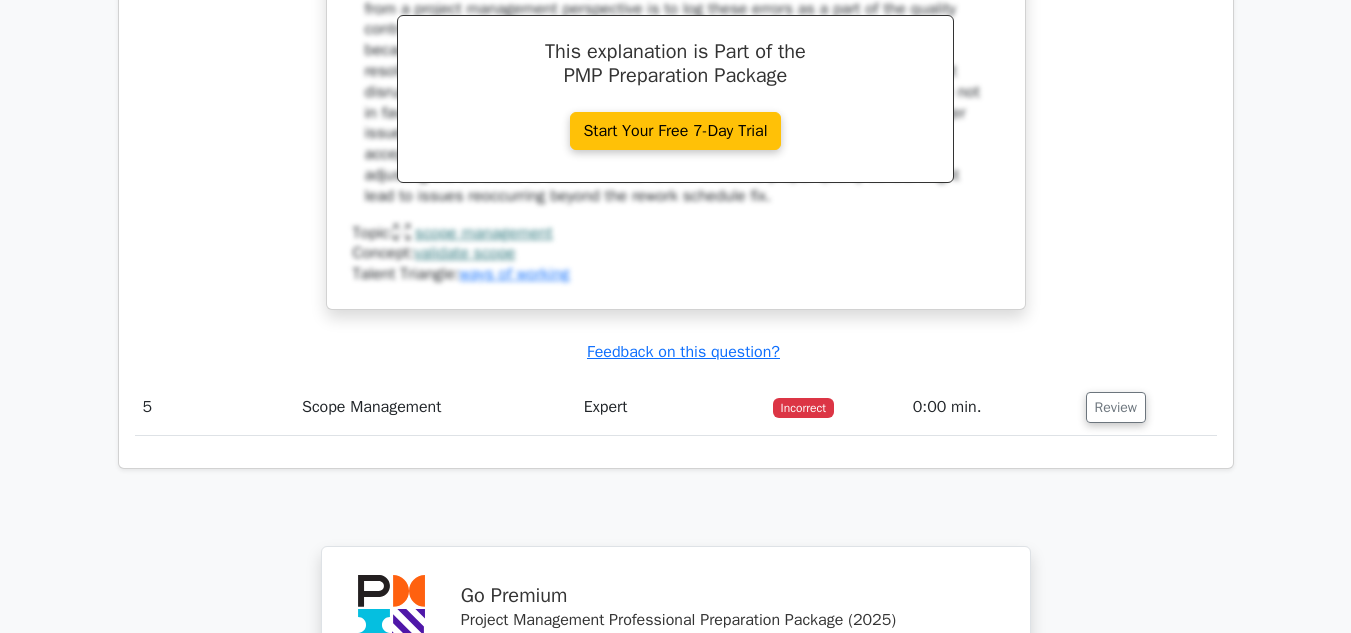 click on "Review" at bounding box center [1147, 407] 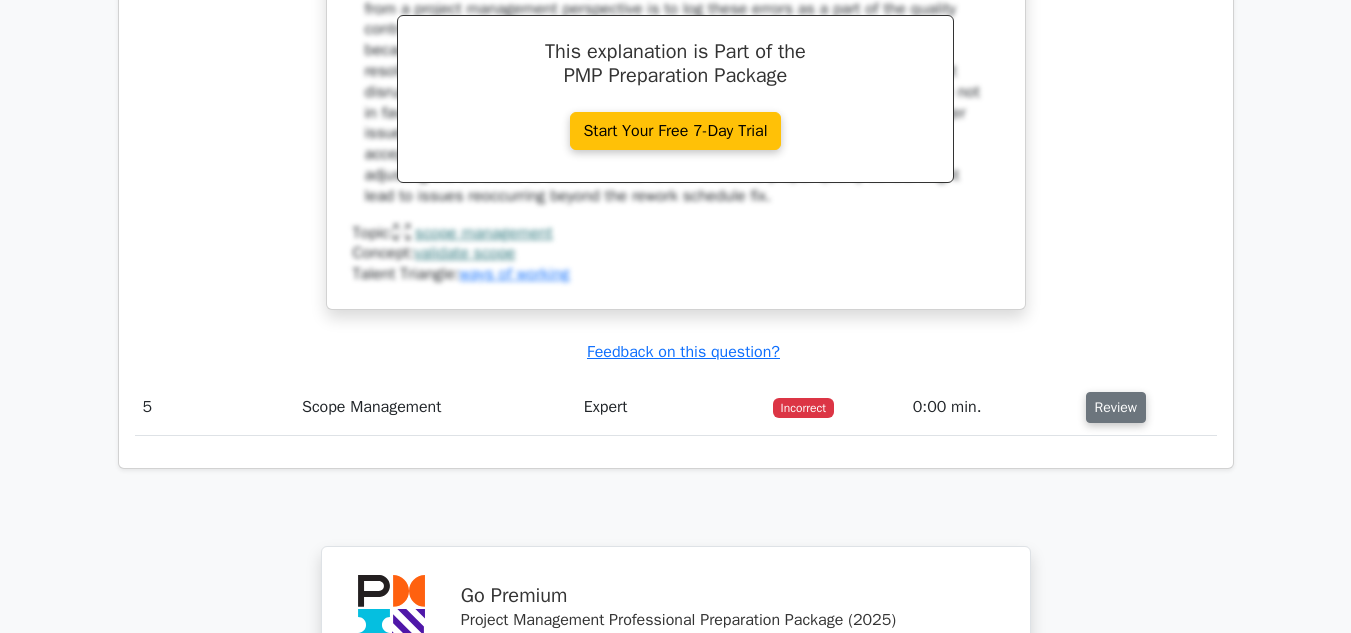 click on "Review" at bounding box center [1116, 407] 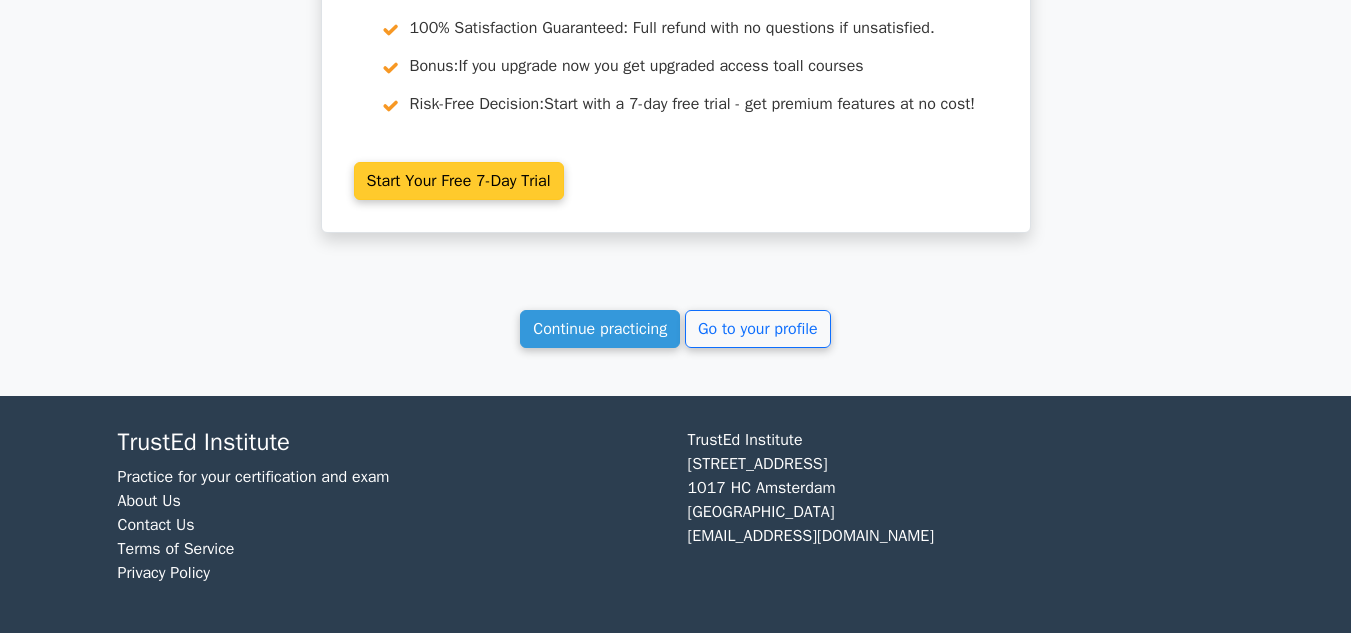 scroll, scrollTop: 6217, scrollLeft: 0, axis: vertical 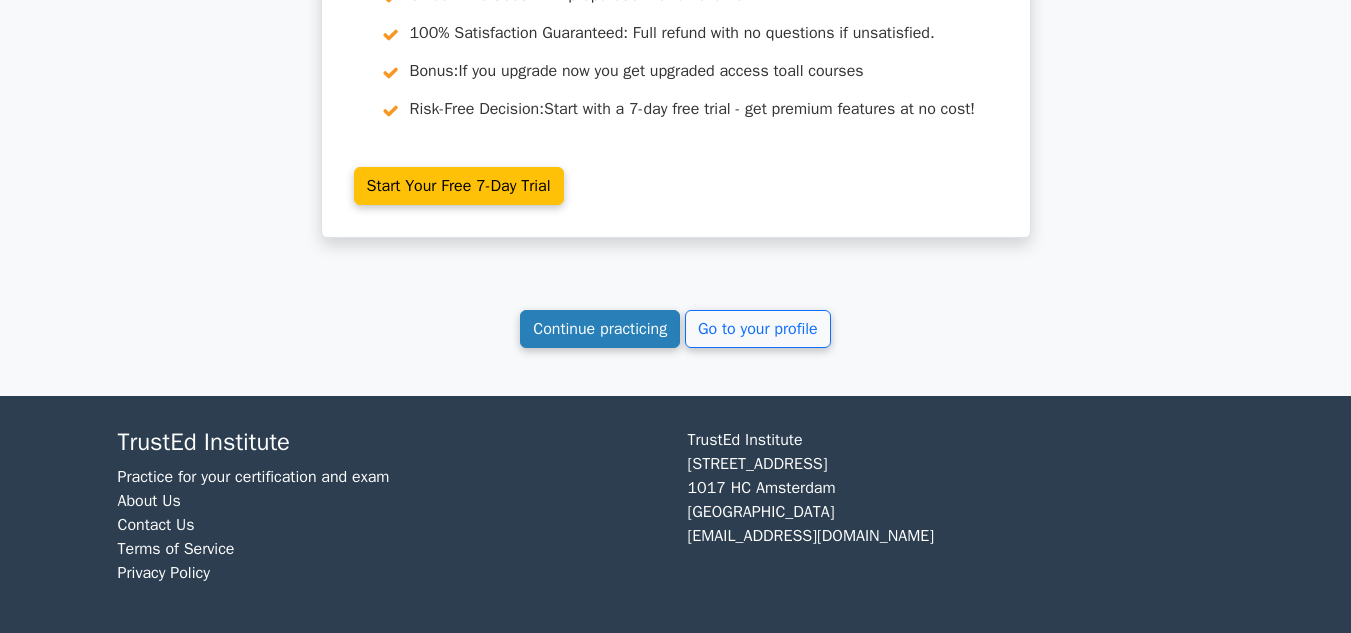 click on "Continue practicing" at bounding box center [600, 329] 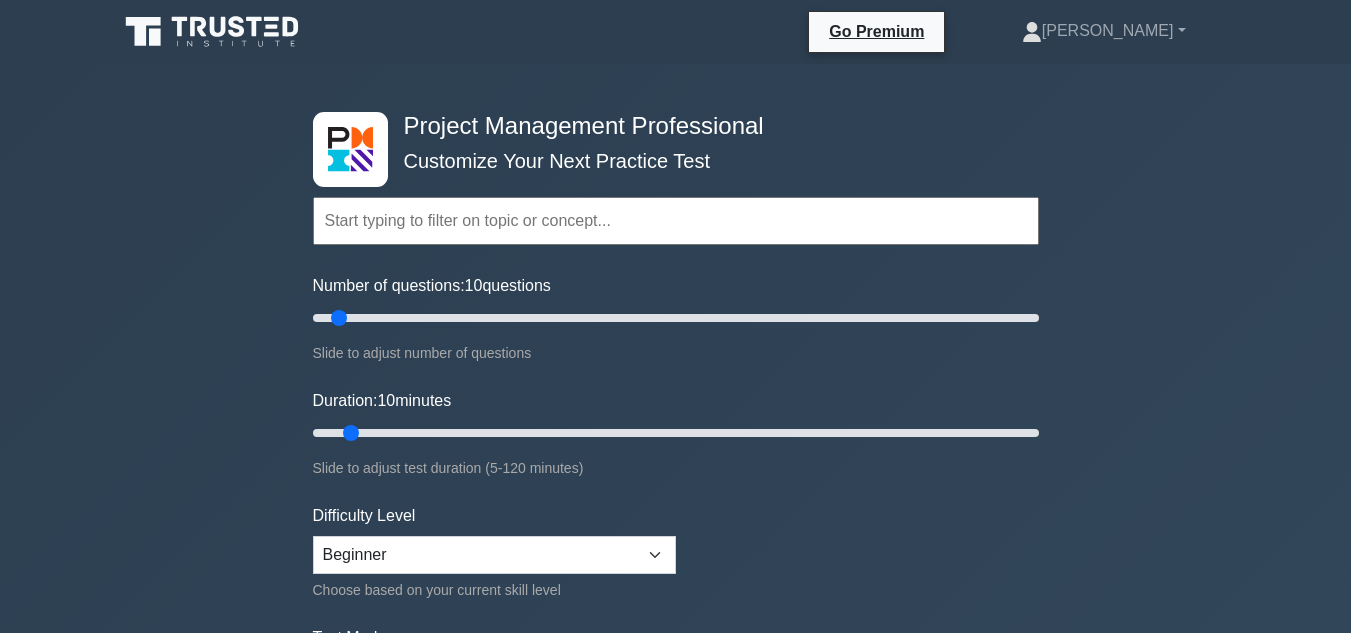 scroll, scrollTop: 0, scrollLeft: 0, axis: both 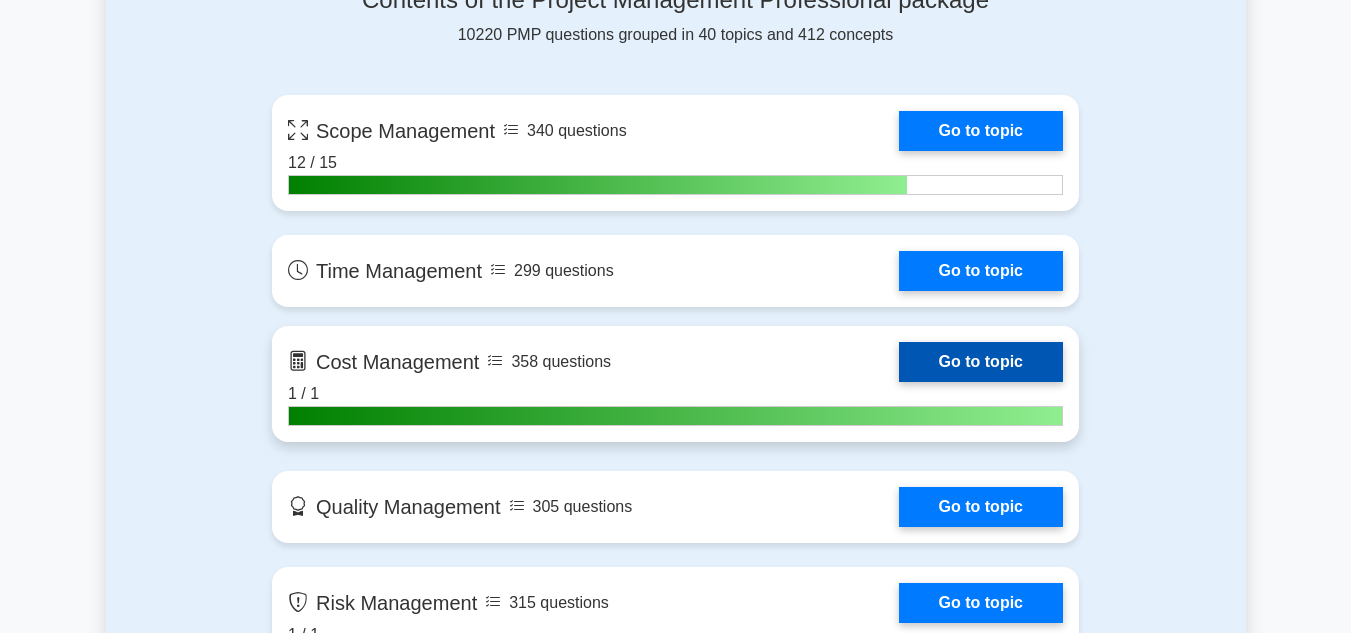 click on "Go to topic" at bounding box center [981, 362] 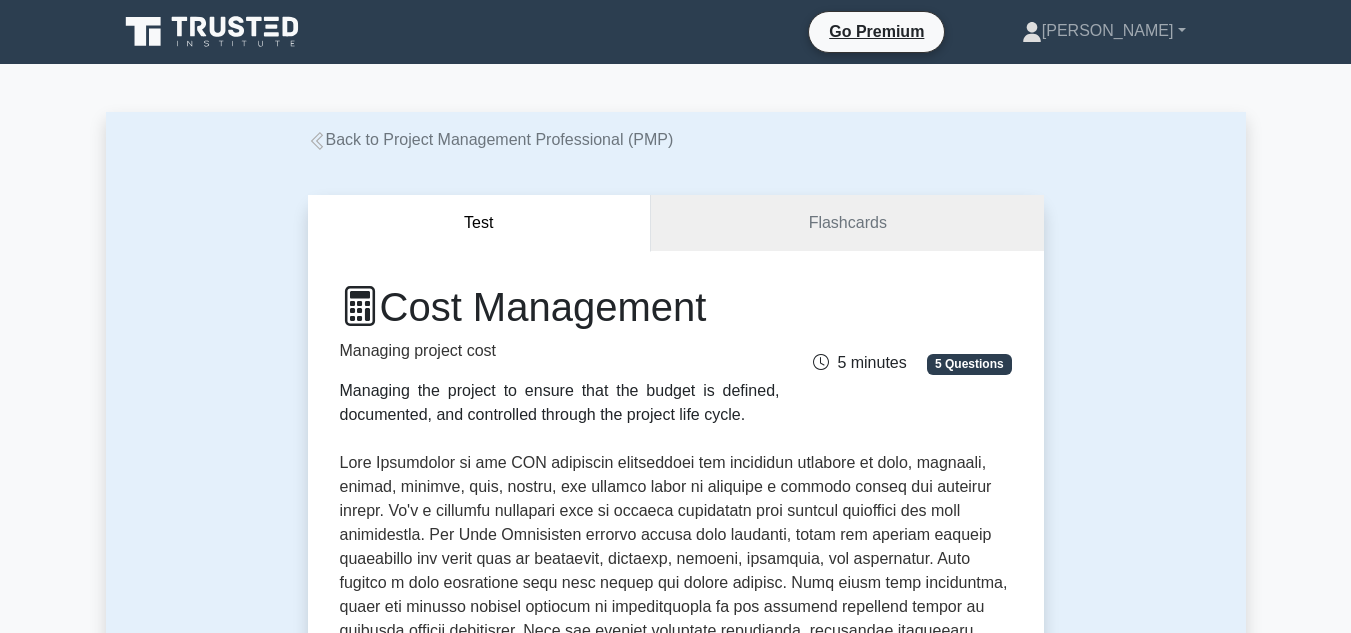scroll, scrollTop: 0, scrollLeft: 0, axis: both 